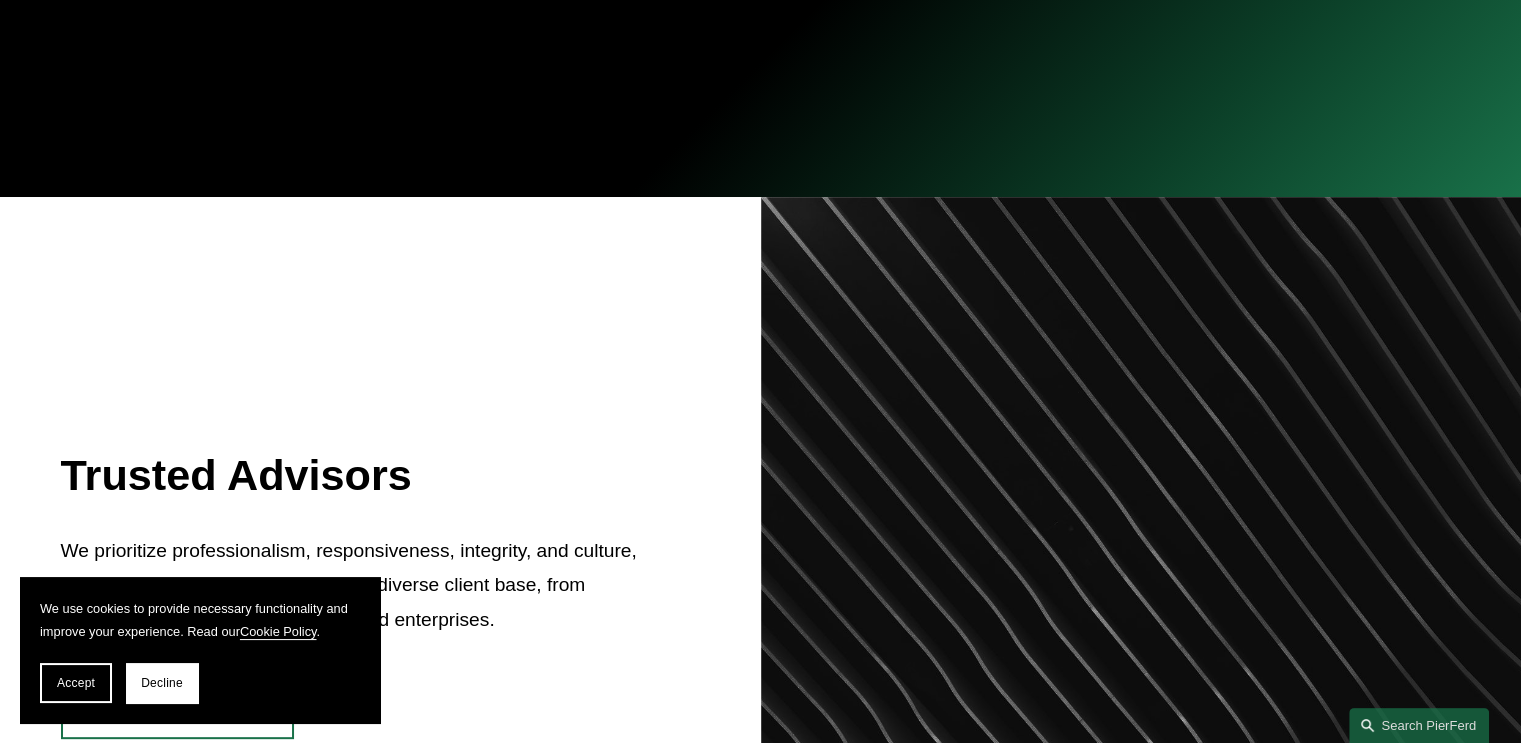 scroll, scrollTop: 800, scrollLeft: 0, axis: vertical 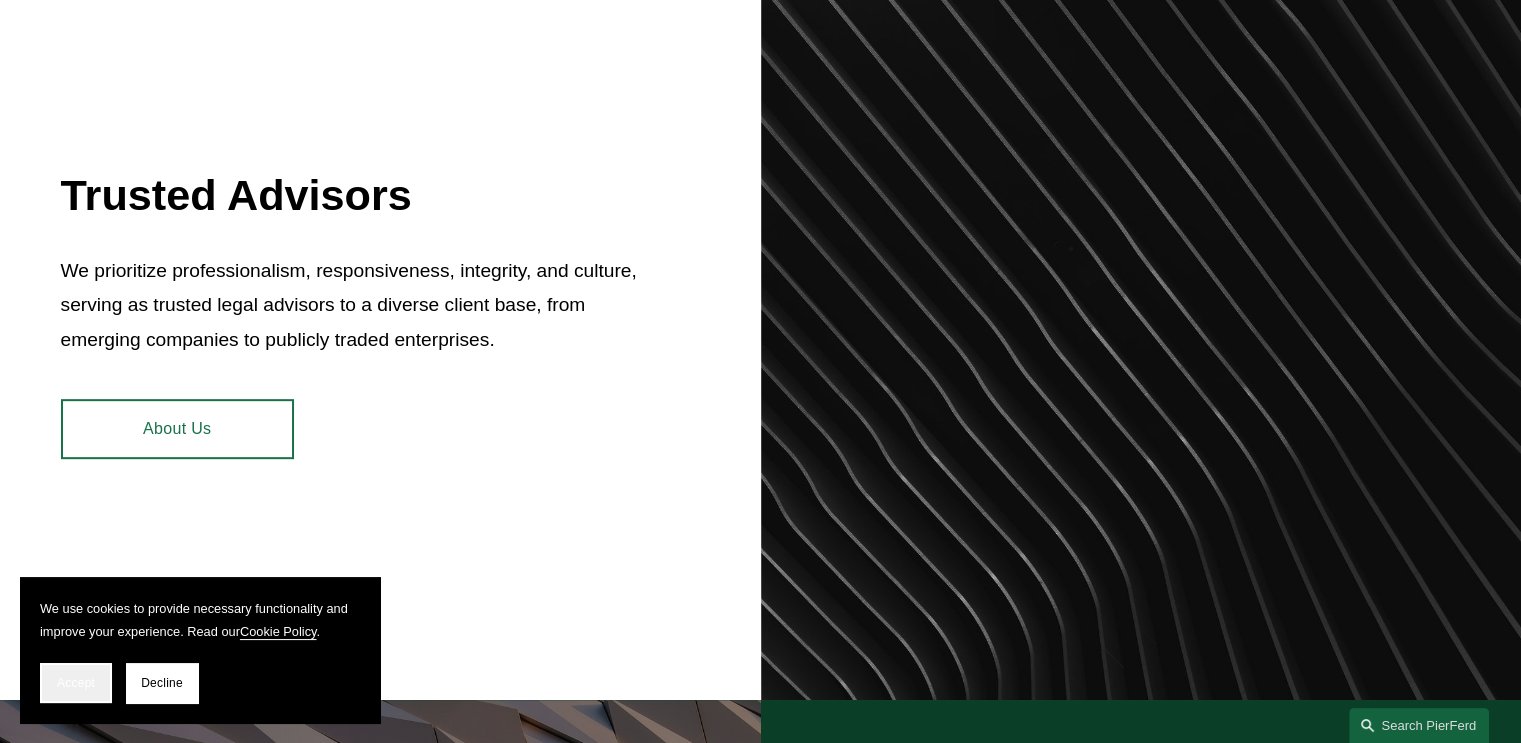 click on "Accept" at bounding box center (76, 683) 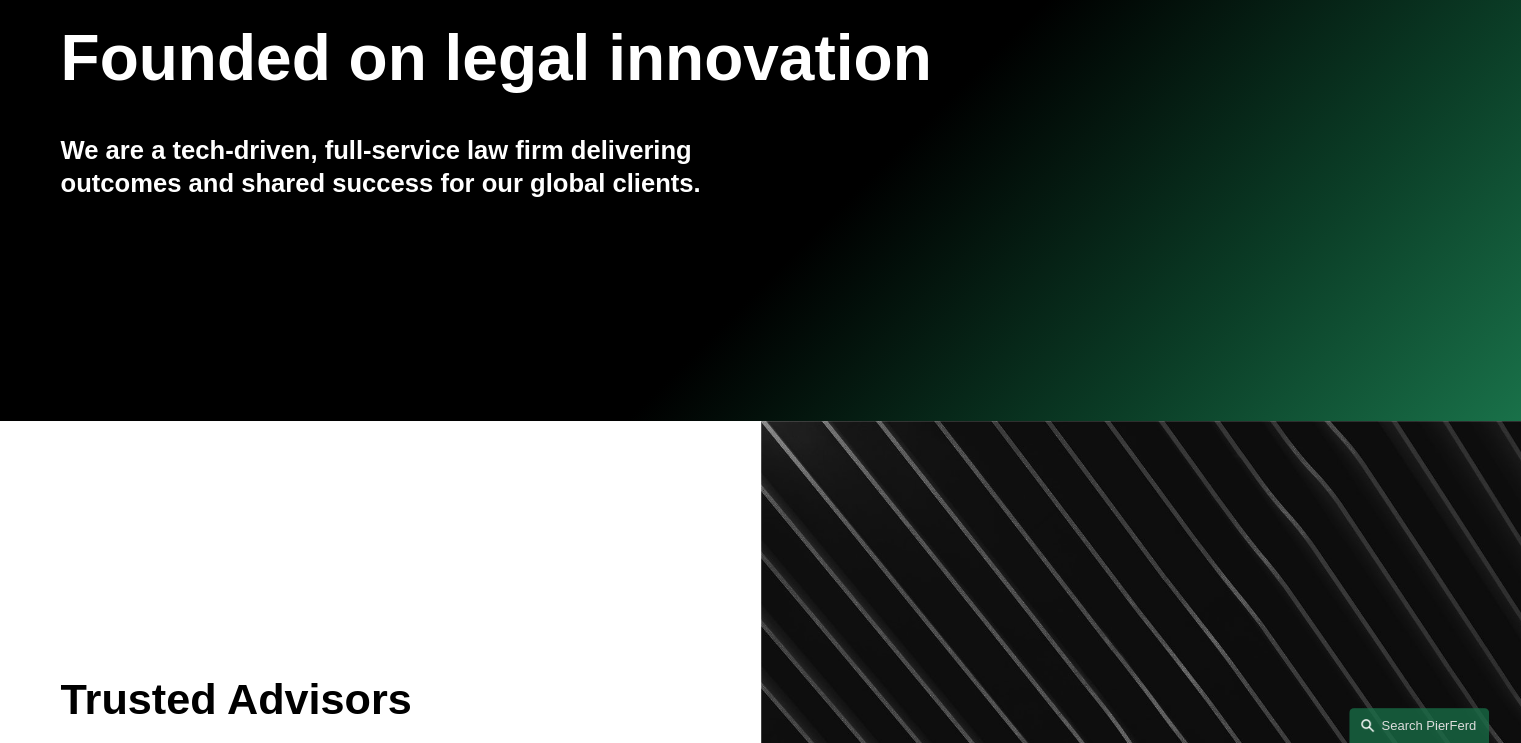 scroll, scrollTop: 0, scrollLeft: 0, axis: both 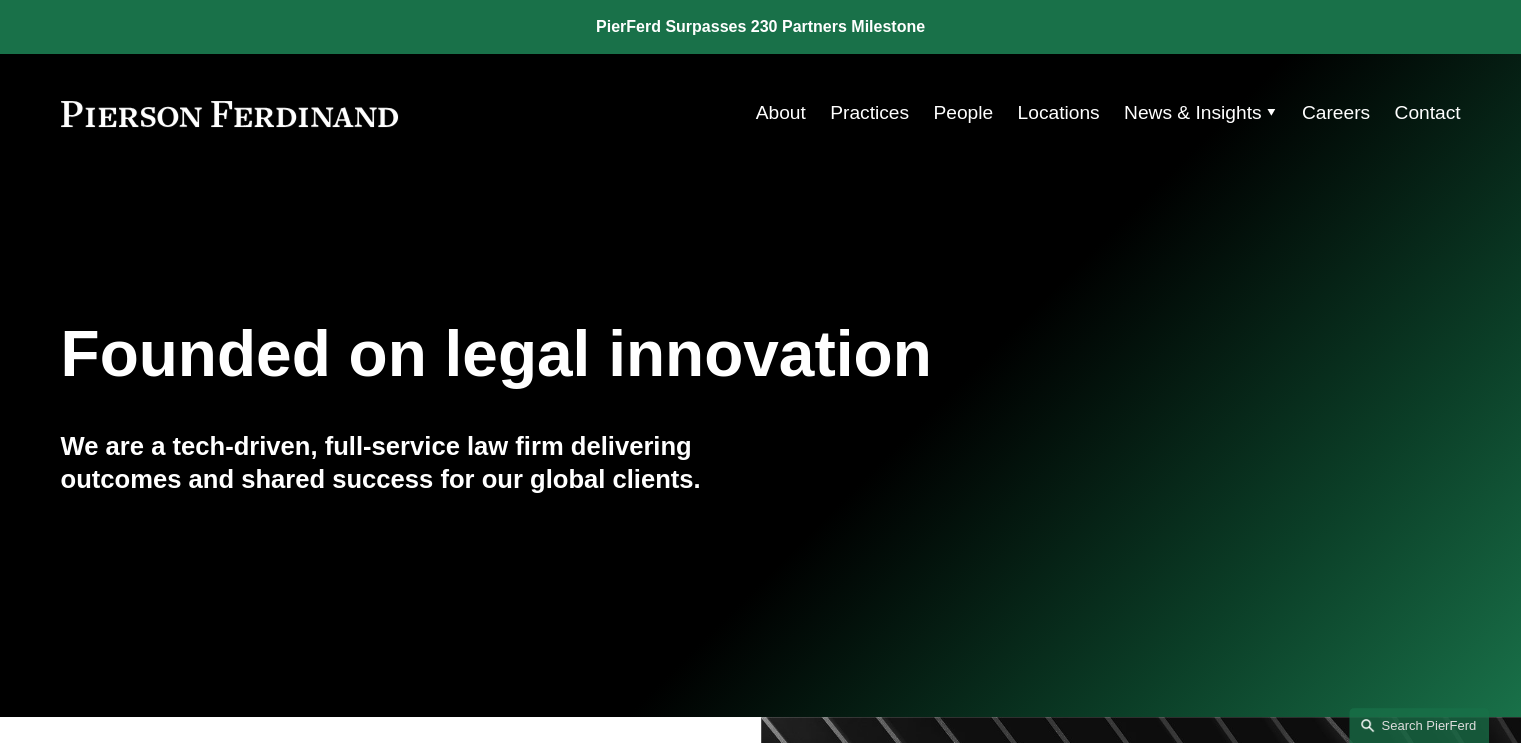 click on "People" at bounding box center [963, 113] 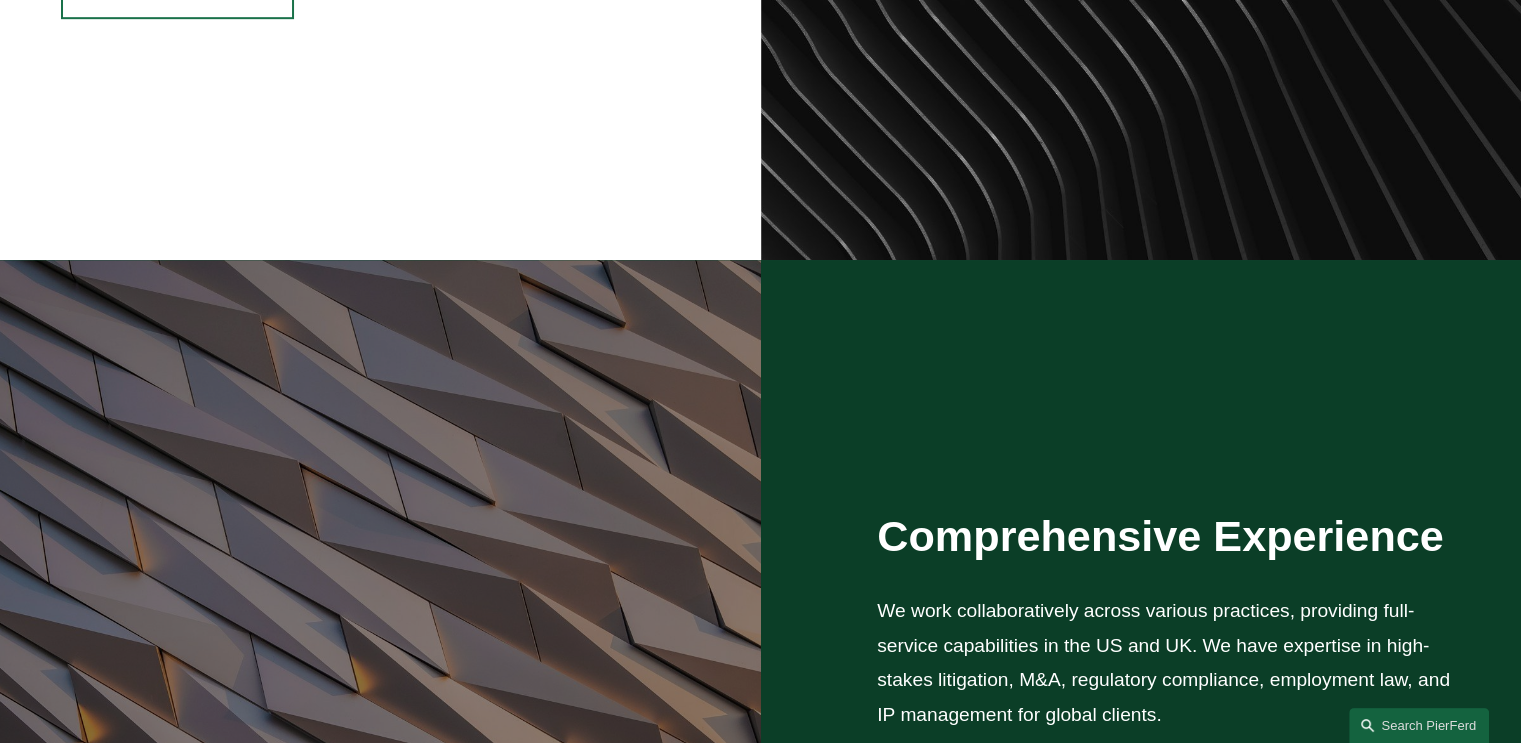scroll, scrollTop: 533, scrollLeft: 0, axis: vertical 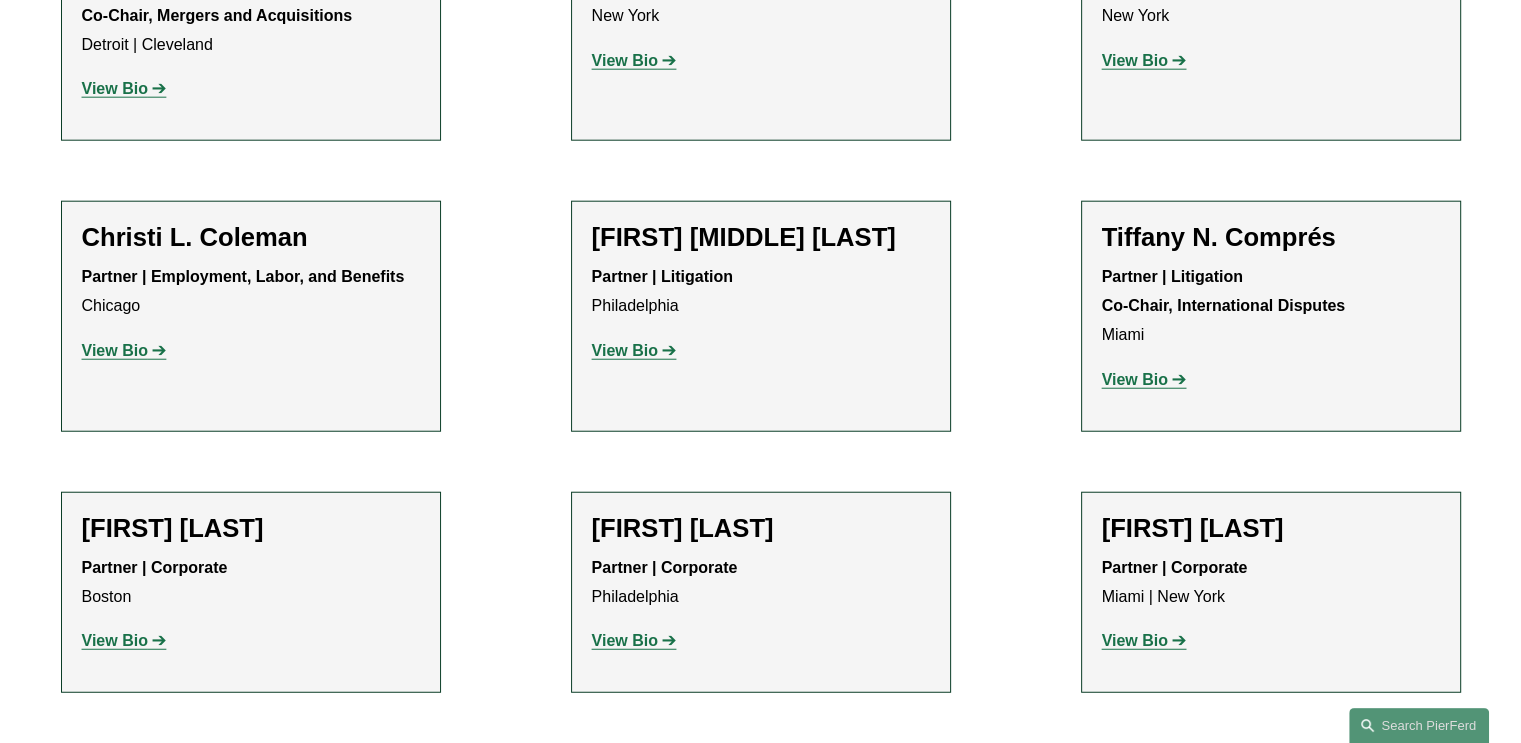 click on "View Bio" 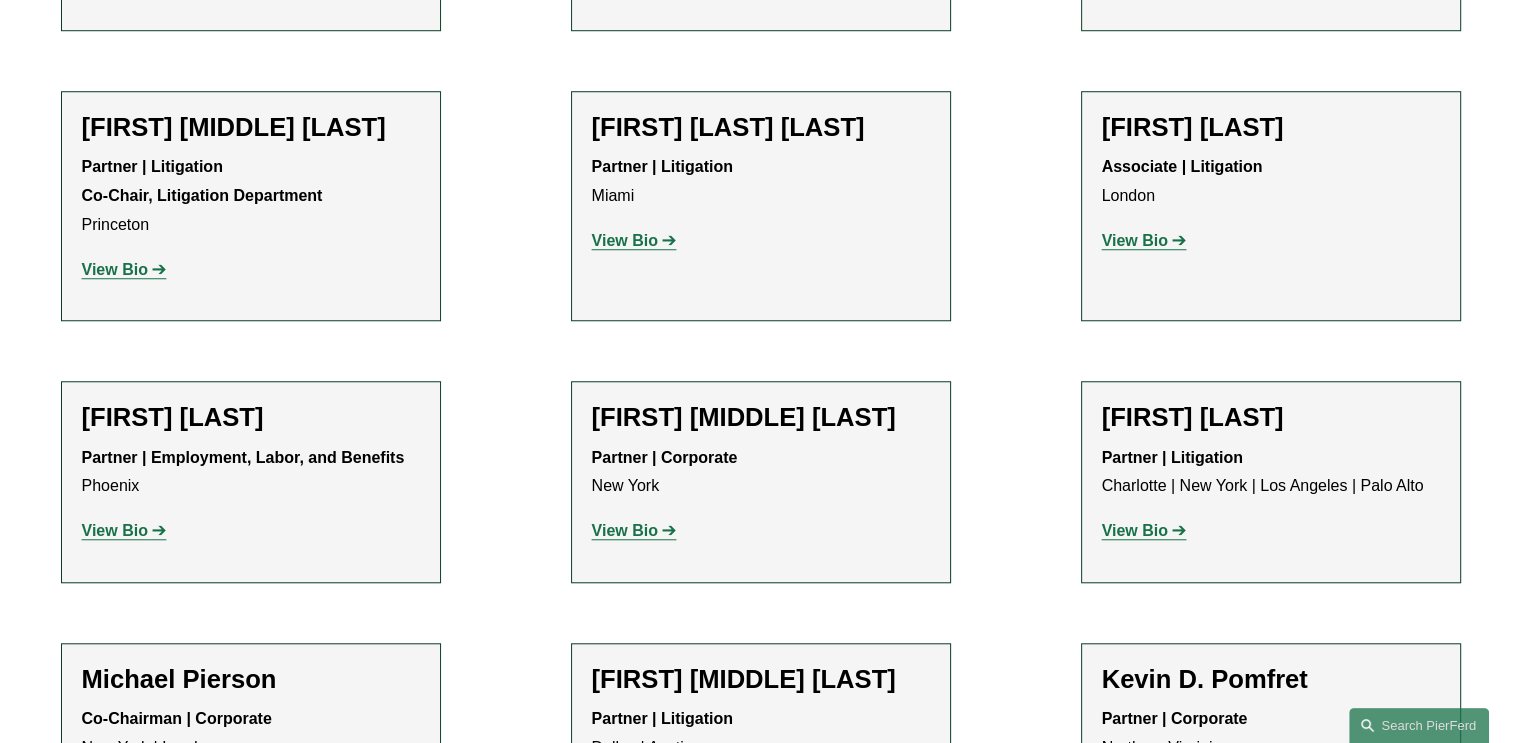 scroll, scrollTop: 16800, scrollLeft: 0, axis: vertical 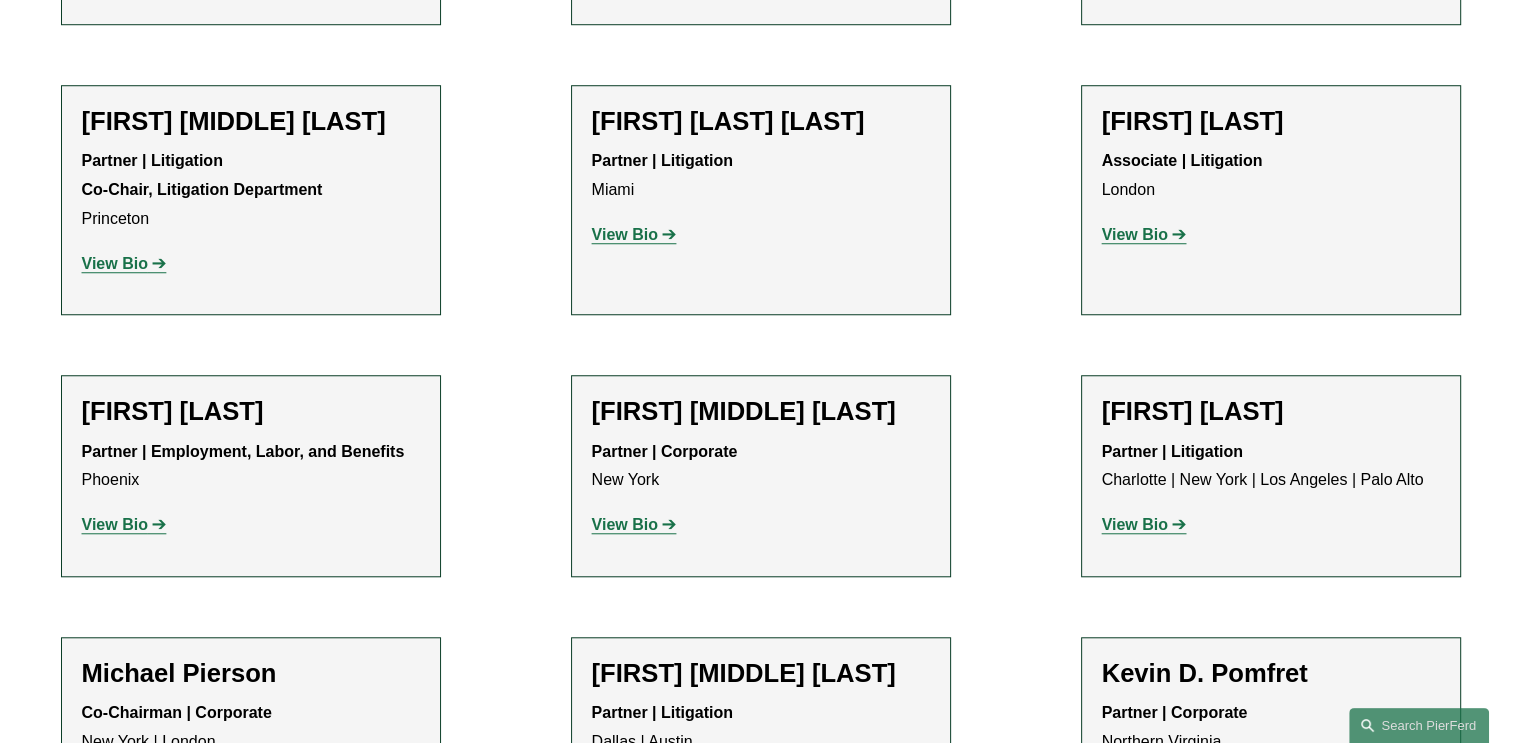 click on "View Bio" 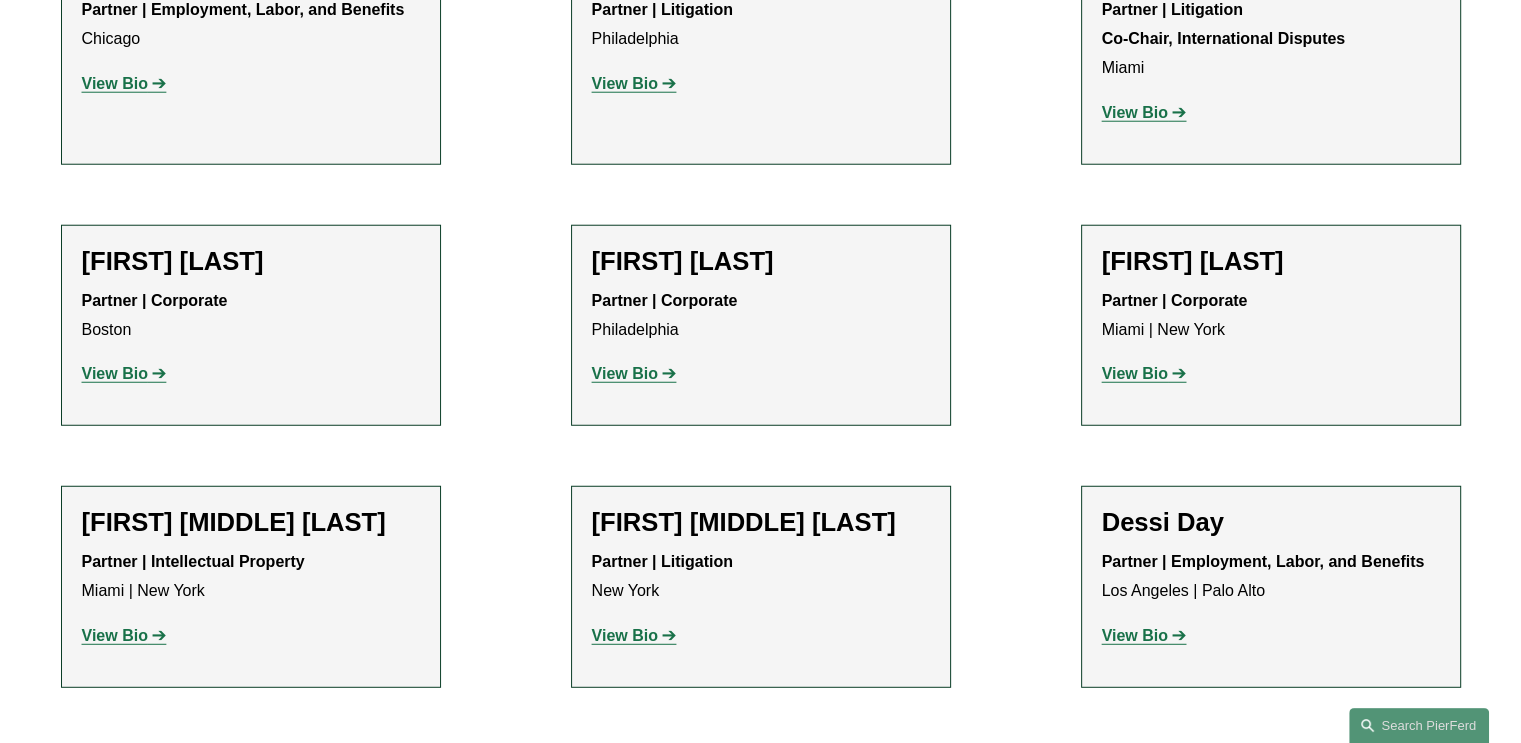 scroll, scrollTop: 5066, scrollLeft: 0, axis: vertical 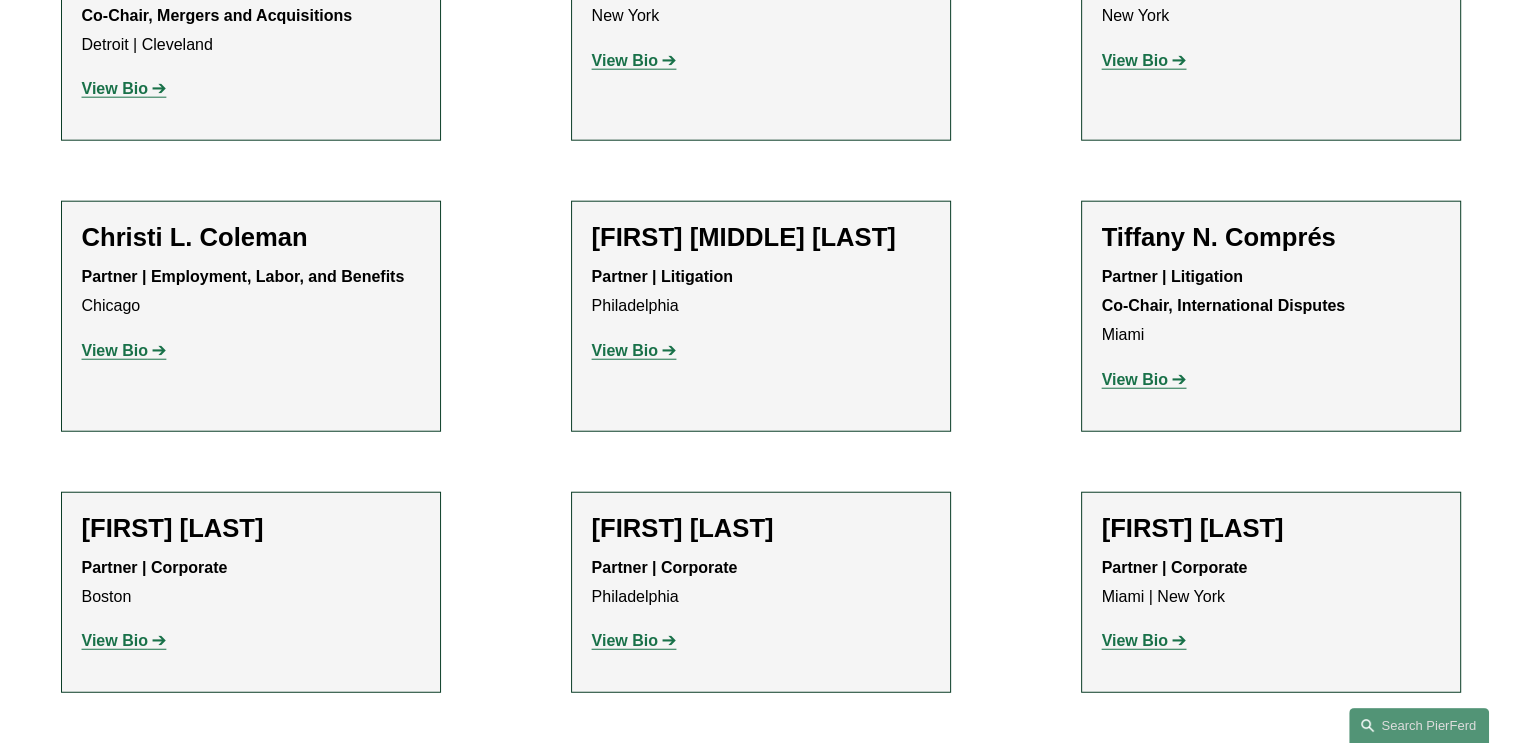 click on "View Bio" 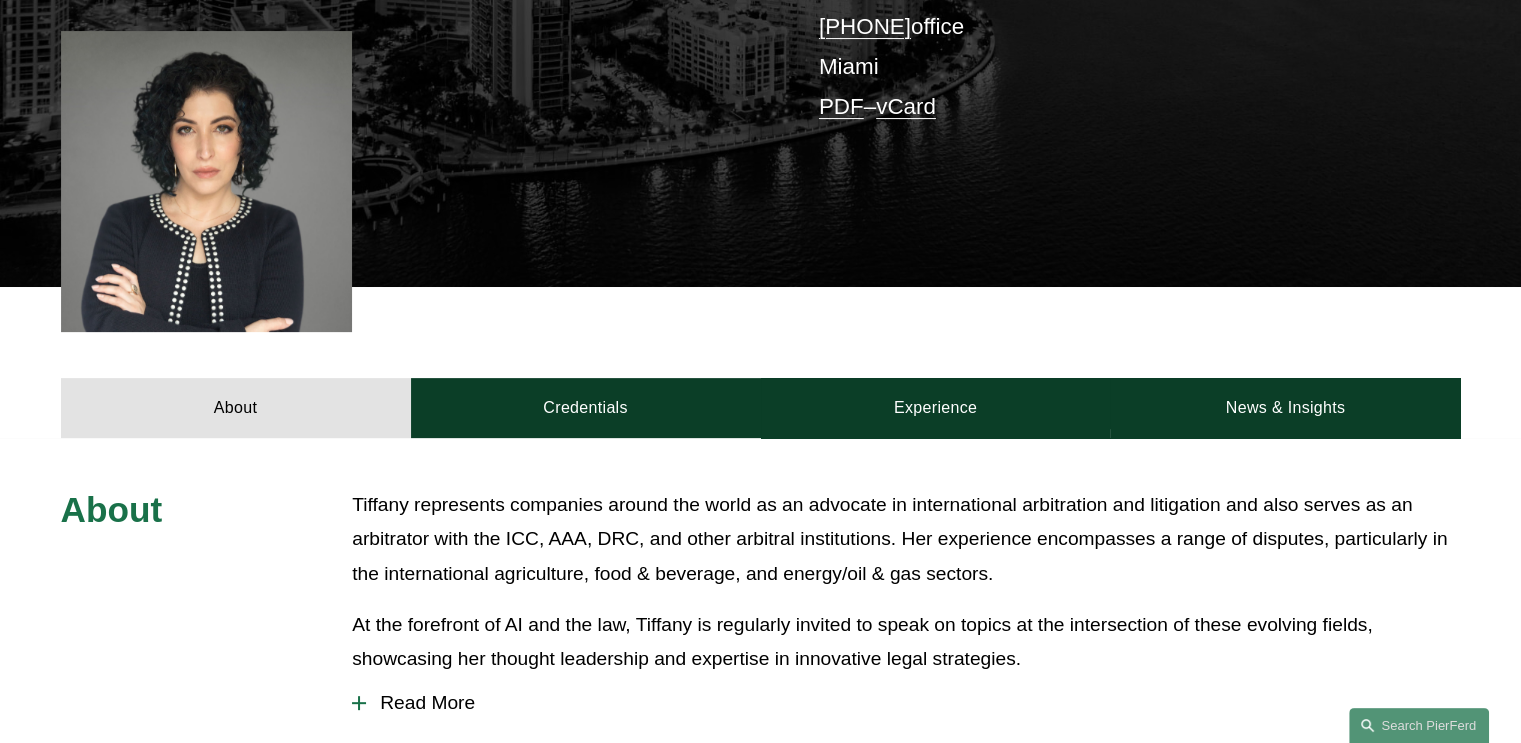 scroll, scrollTop: 800, scrollLeft: 0, axis: vertical 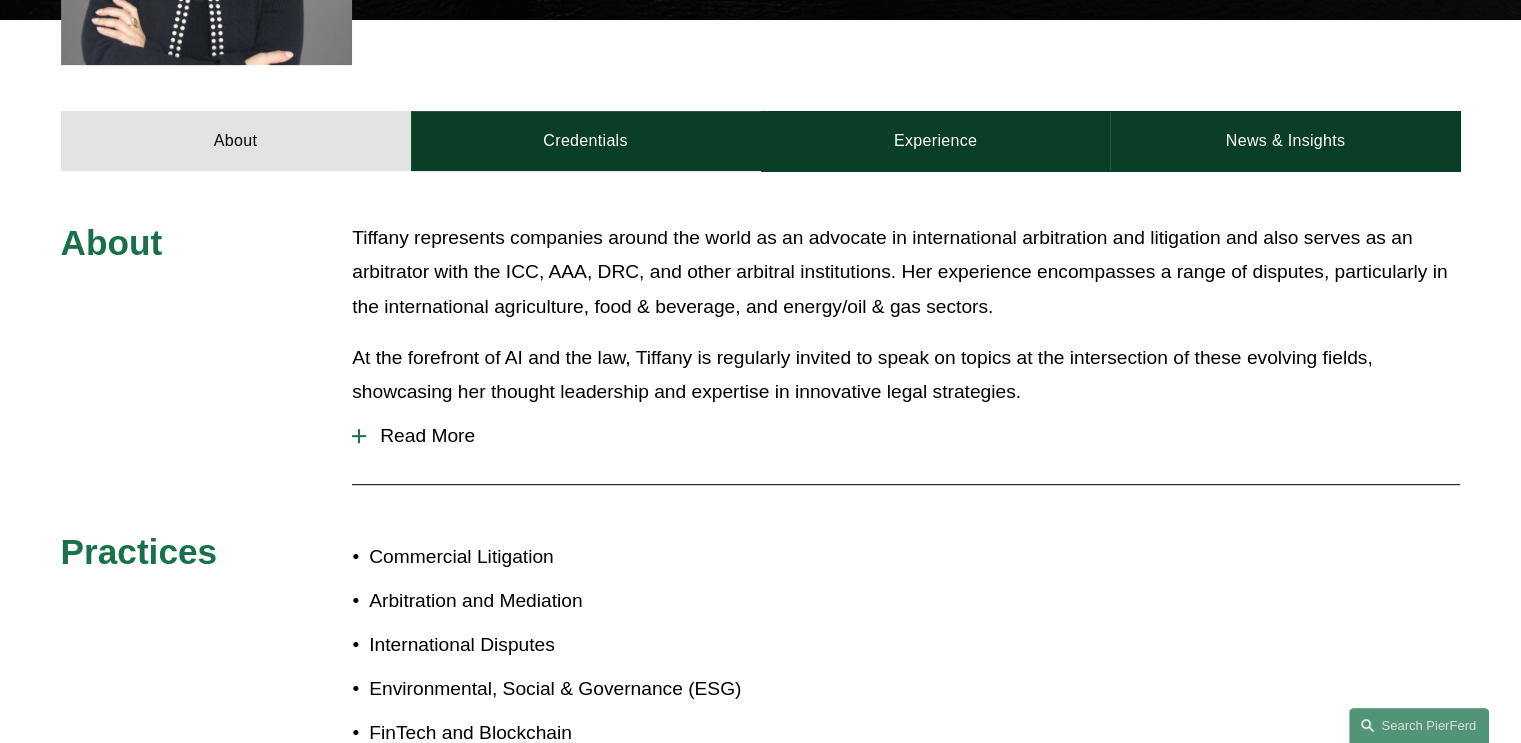 click at bounding box center [359, 436] 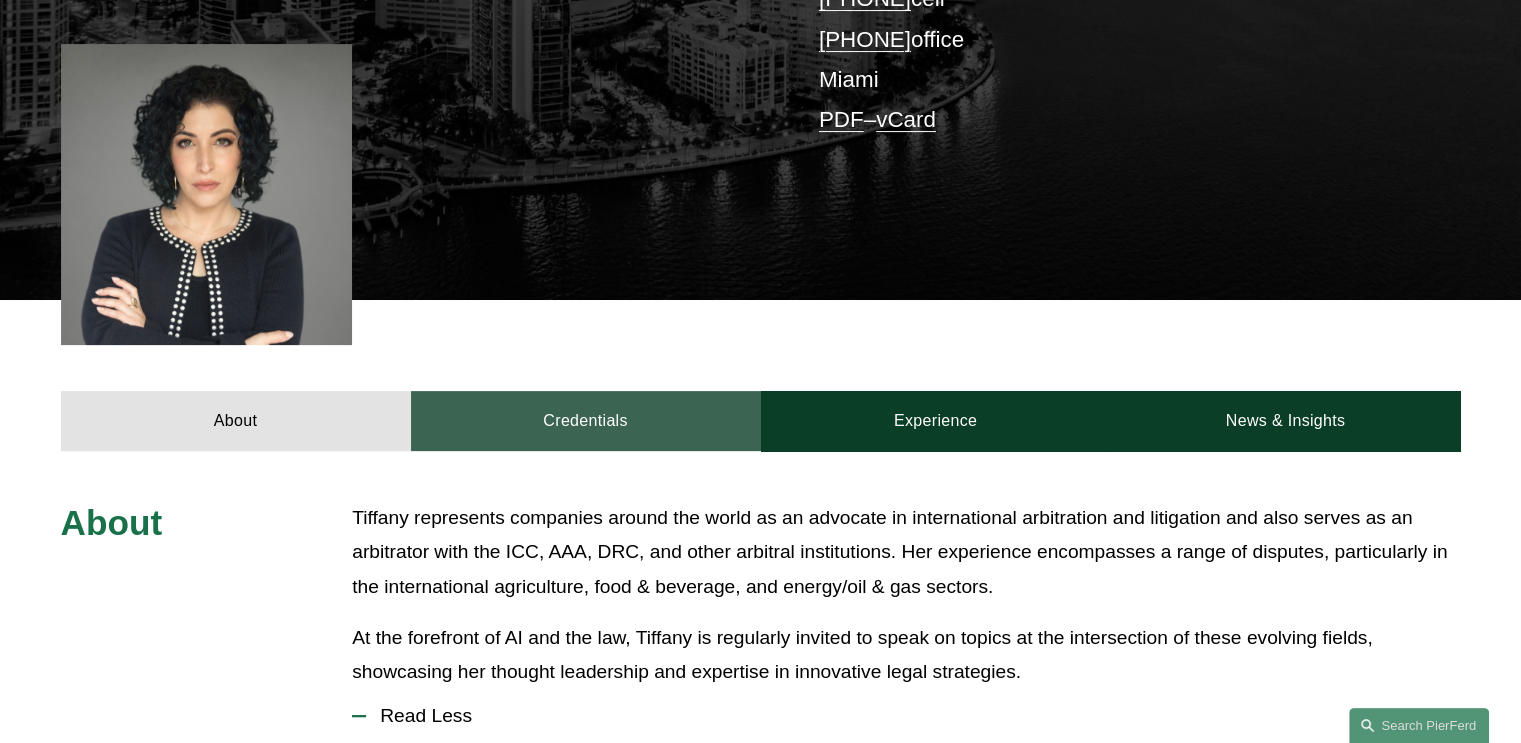 scroll, scrollTop: 533, scrollLeft: 0, axis: vertical 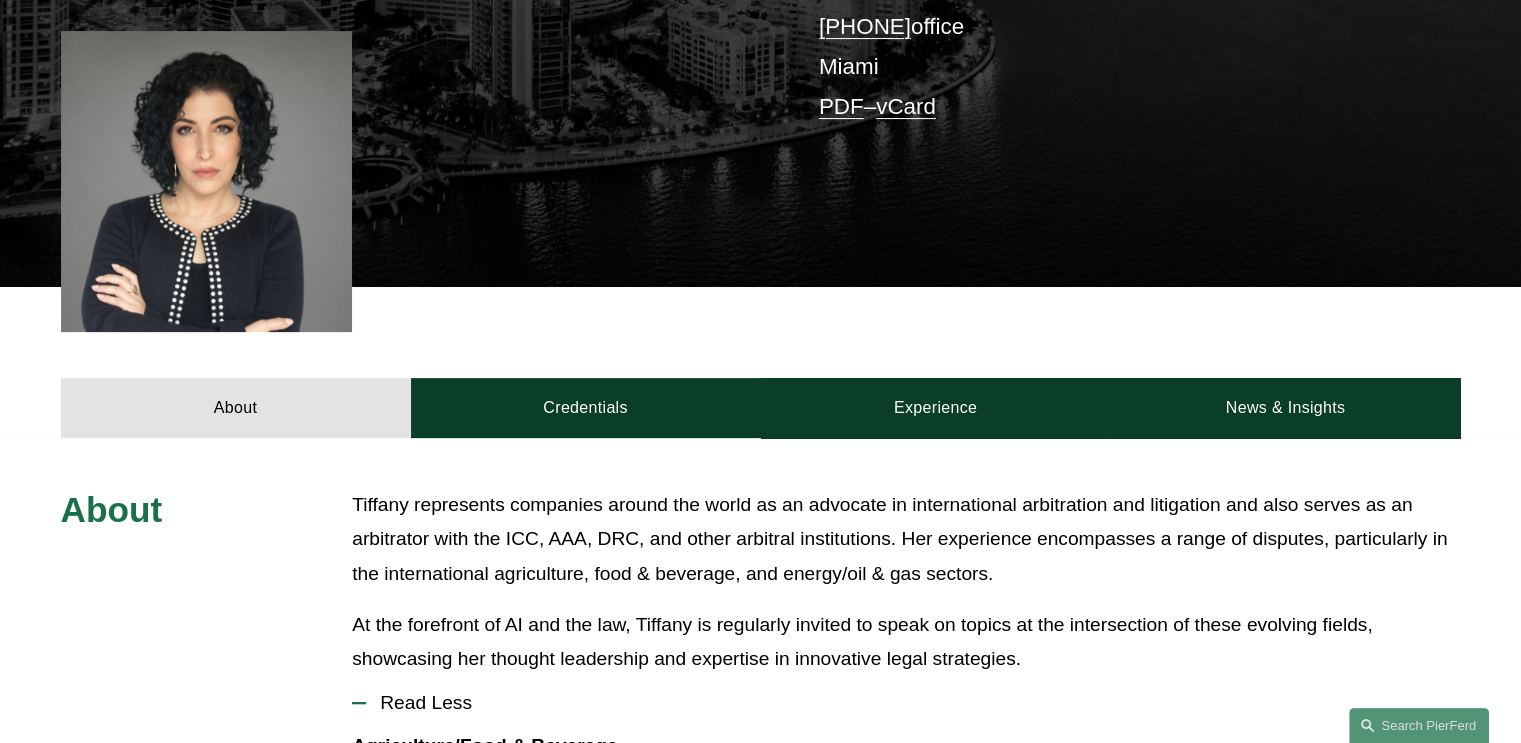 click on "About
Credentials
Experience
News & Insights" at bounding box center (760, 362) 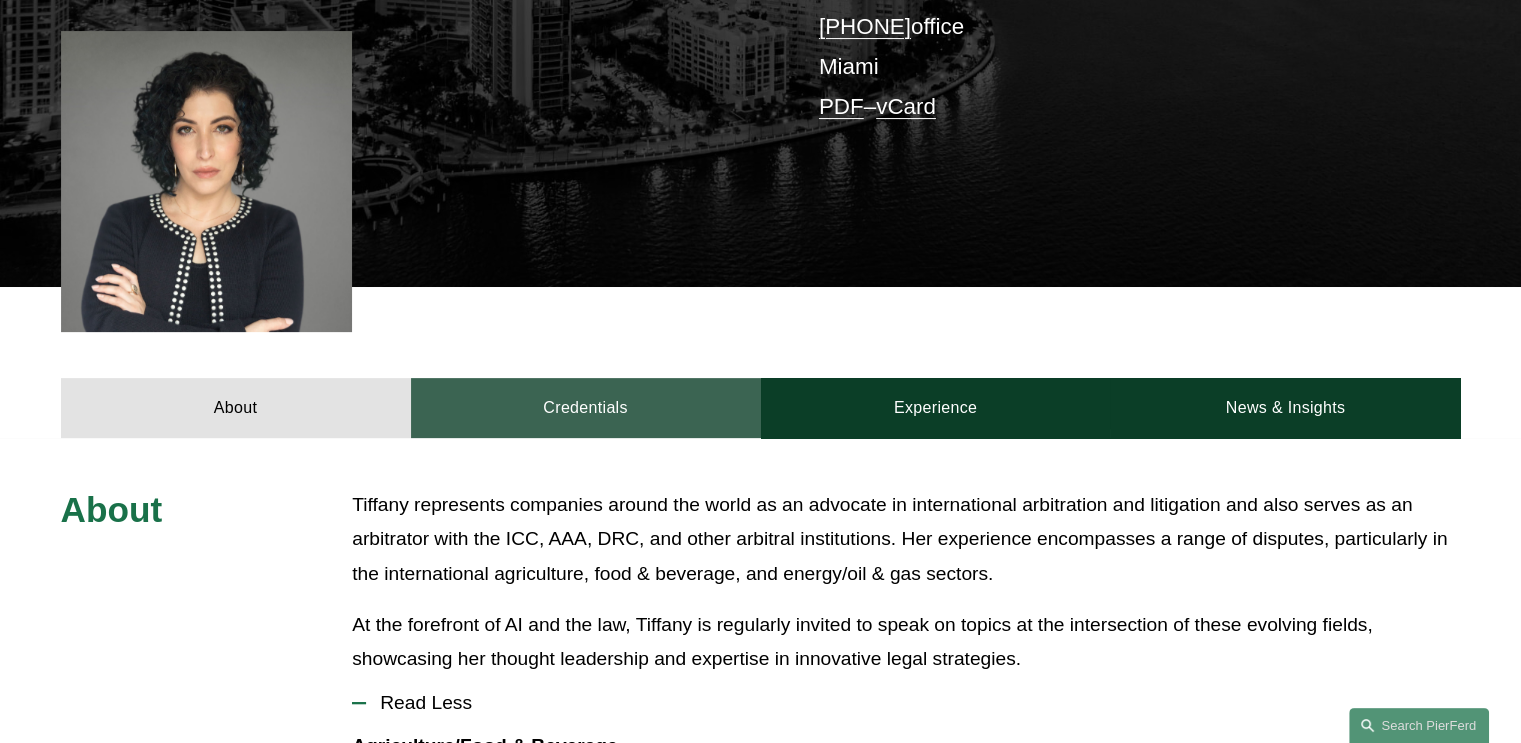 click on "Credentials" at bounding box center (586, 408) 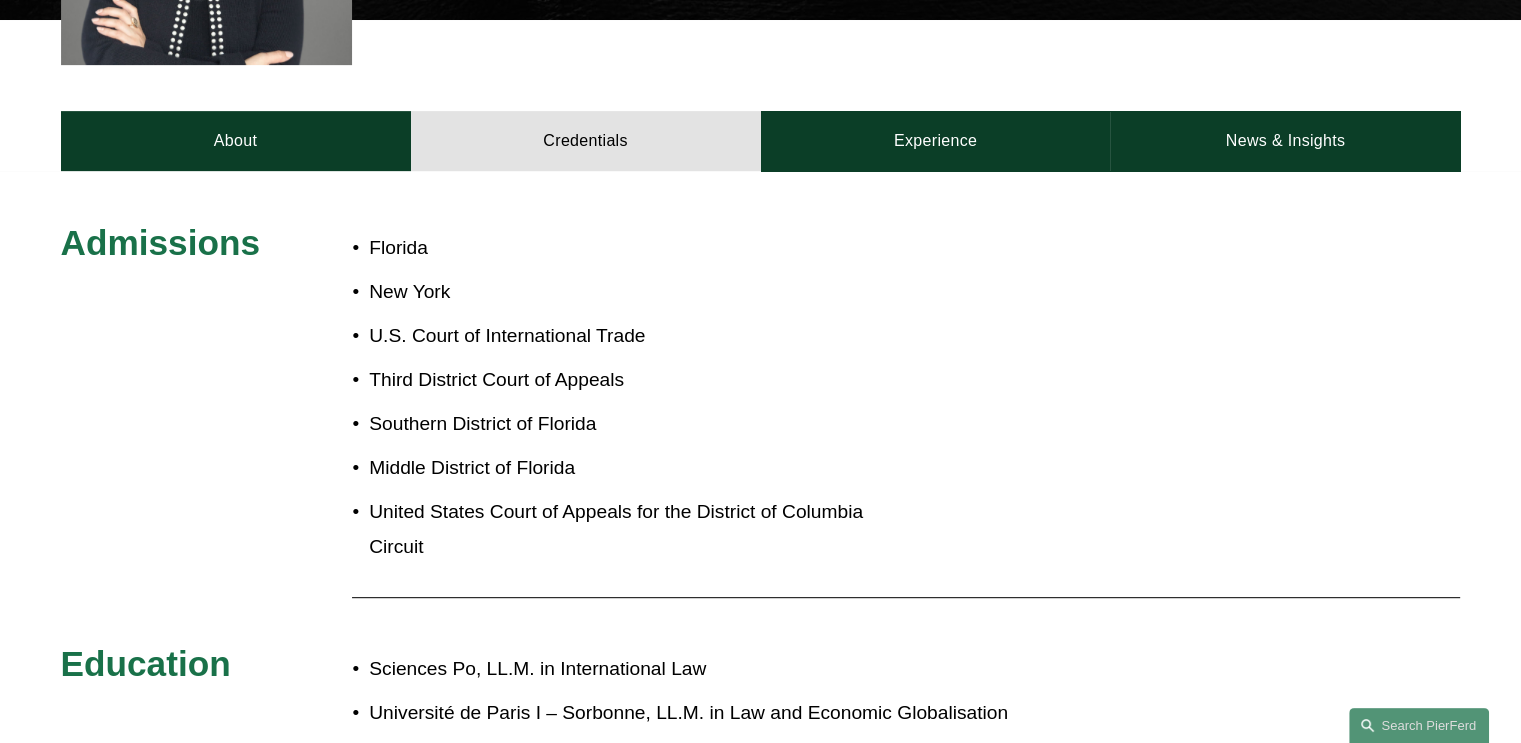scroll, scrollTop: 266, scrollLeft: 0, axis: vertical 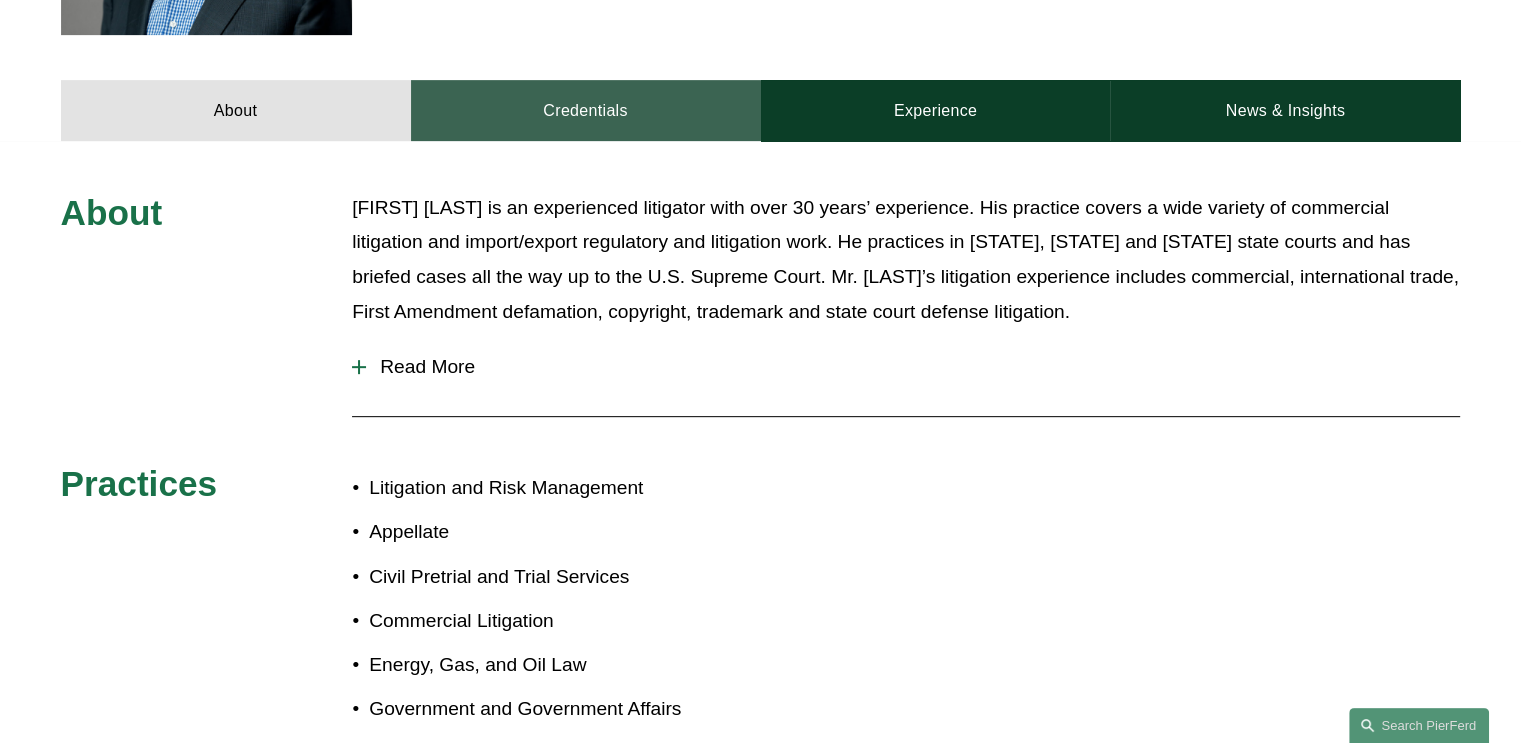 click on "Credentials" at bounding box center (586, 110) 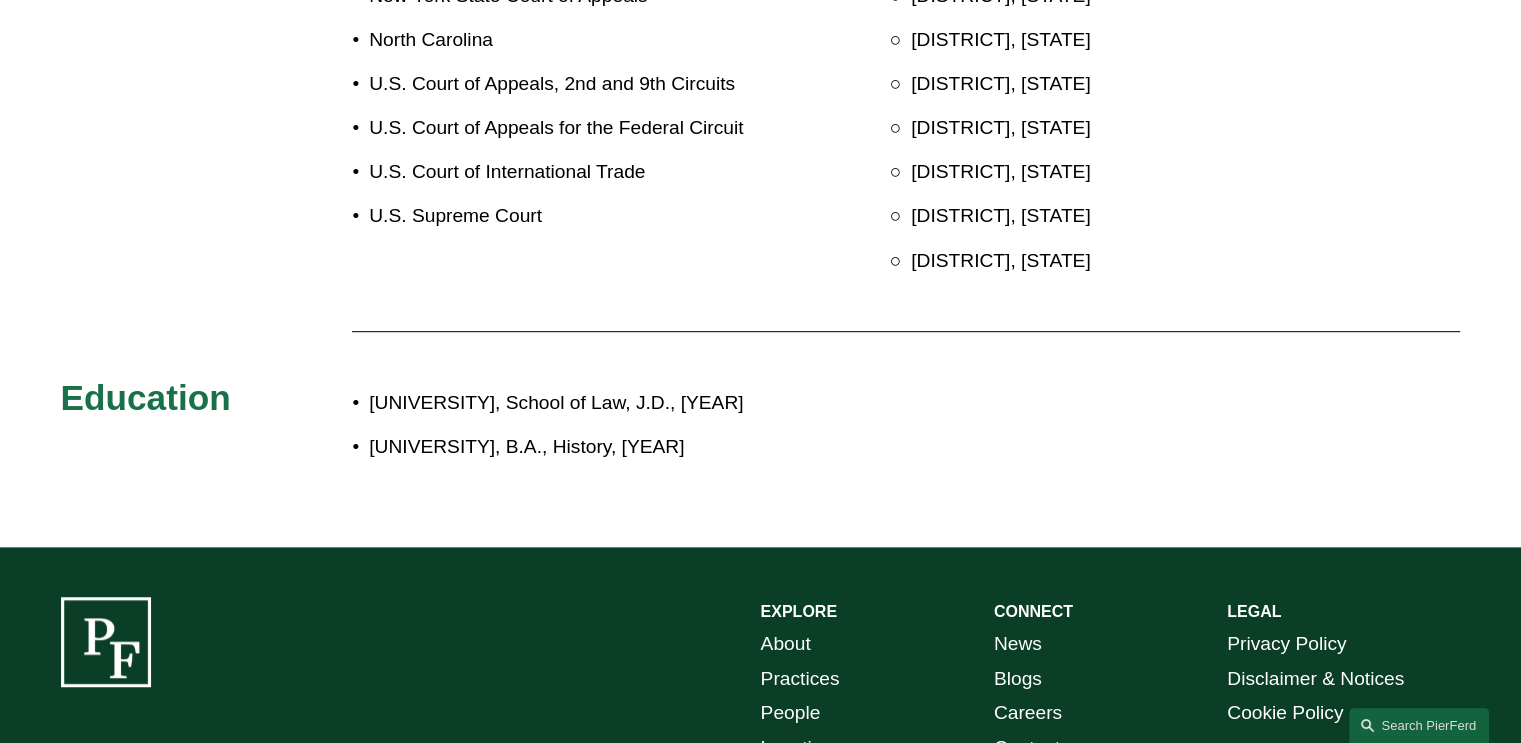 scroll, scrollTop: 533, scrollLeft: 0, axis: vertical 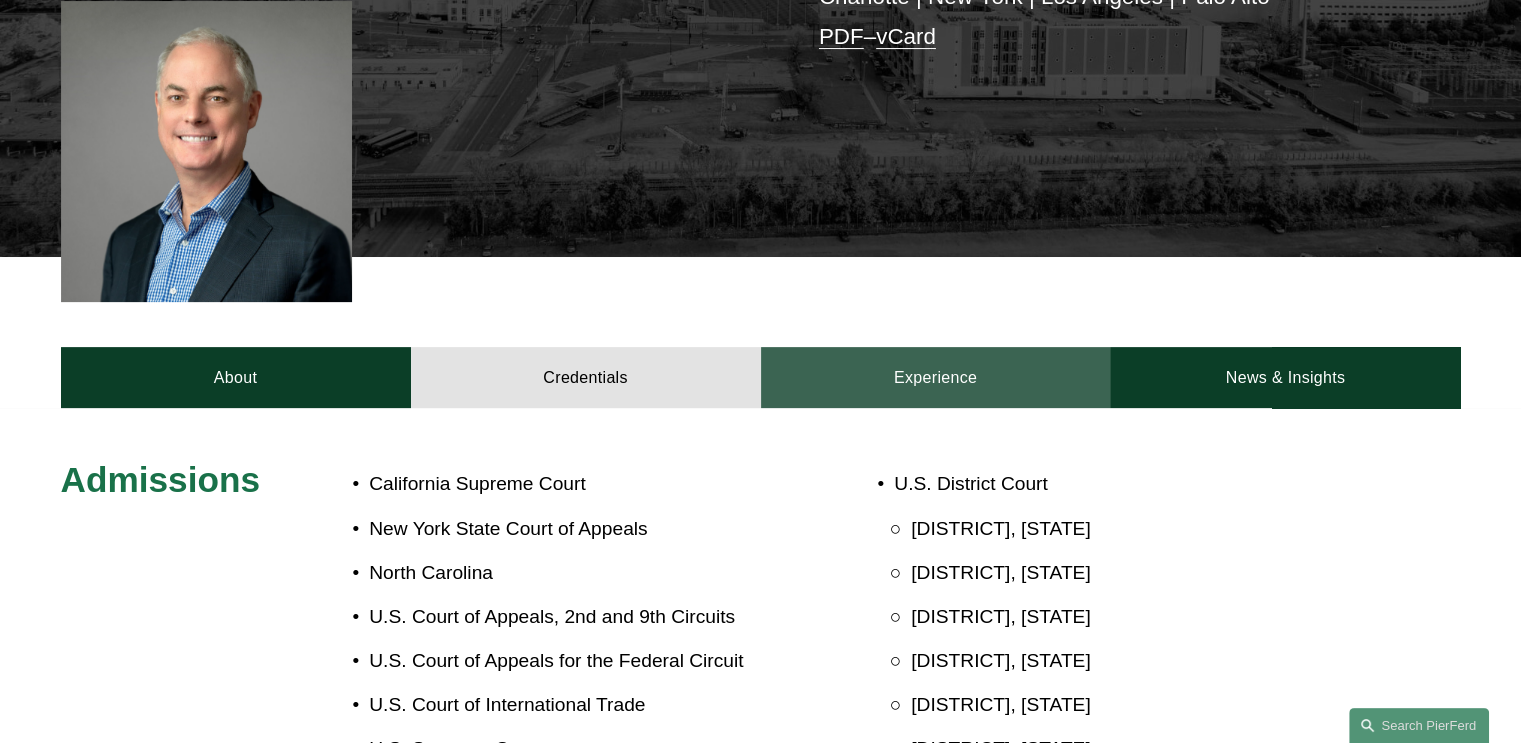 click on "Experience" at bounding box center [936, 377] 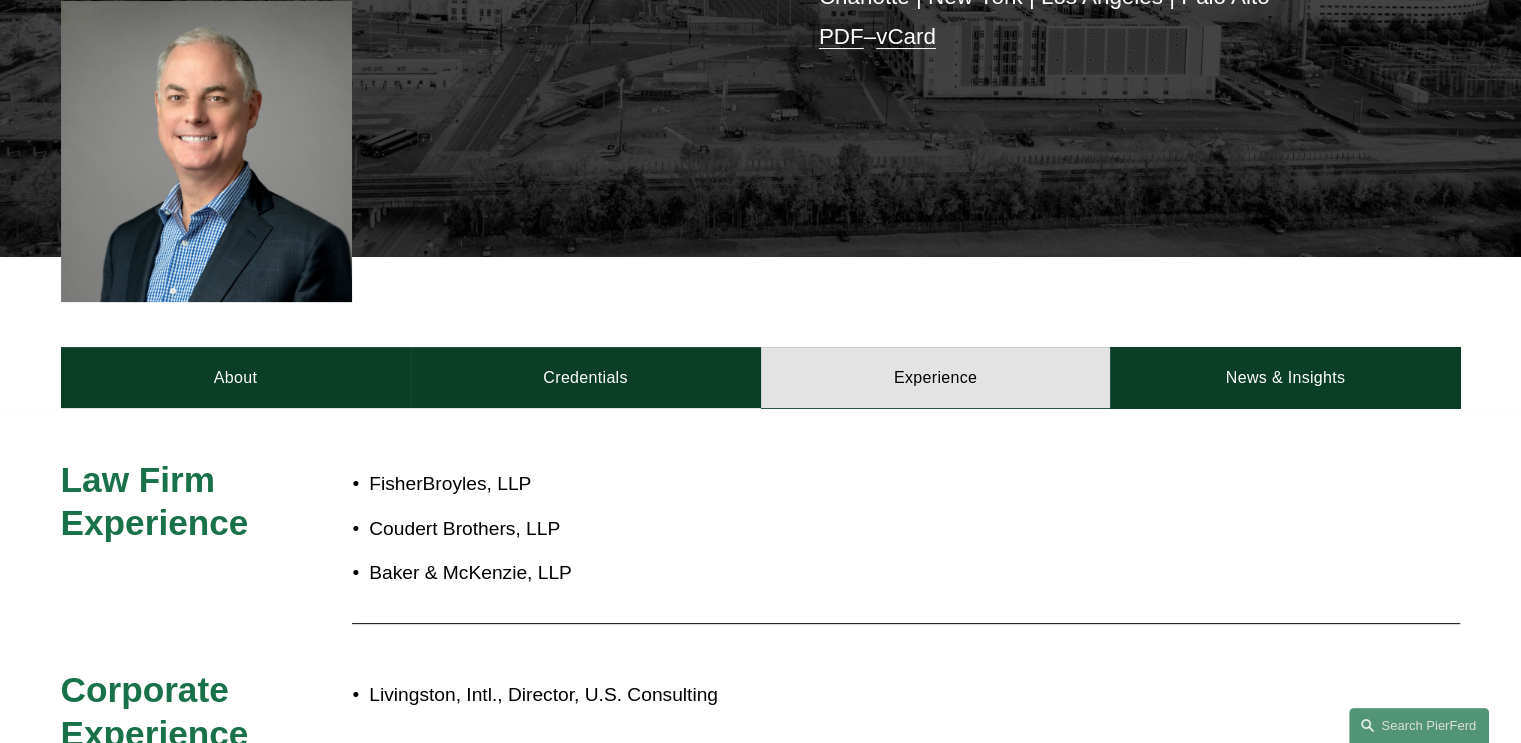 scroll, scrollTop: 800, scrollLeft: 0, axis: vertical 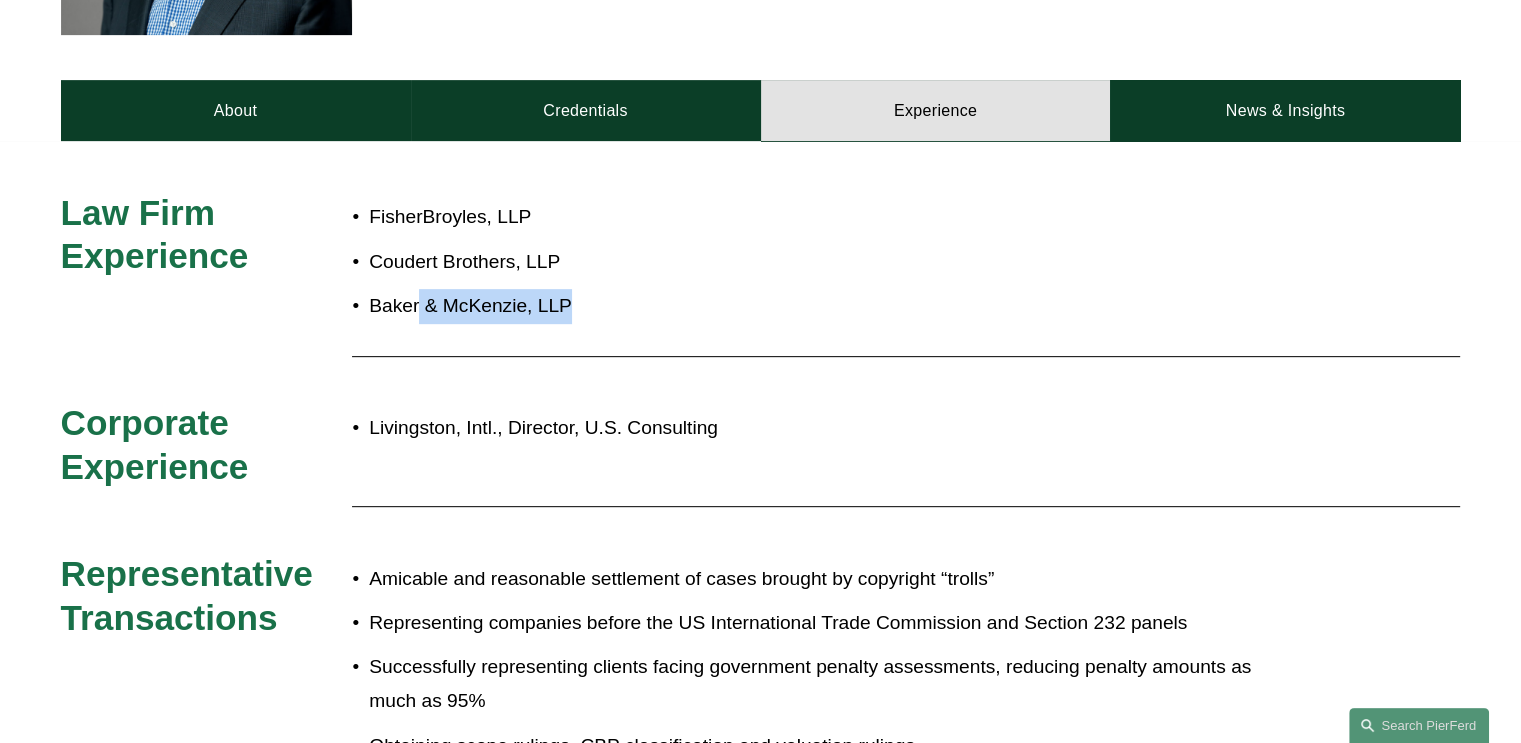 drag, startPoint x: 568, startPoint y: 312, endPoint x: 623, endPoint y: 283, distance: 62.177166 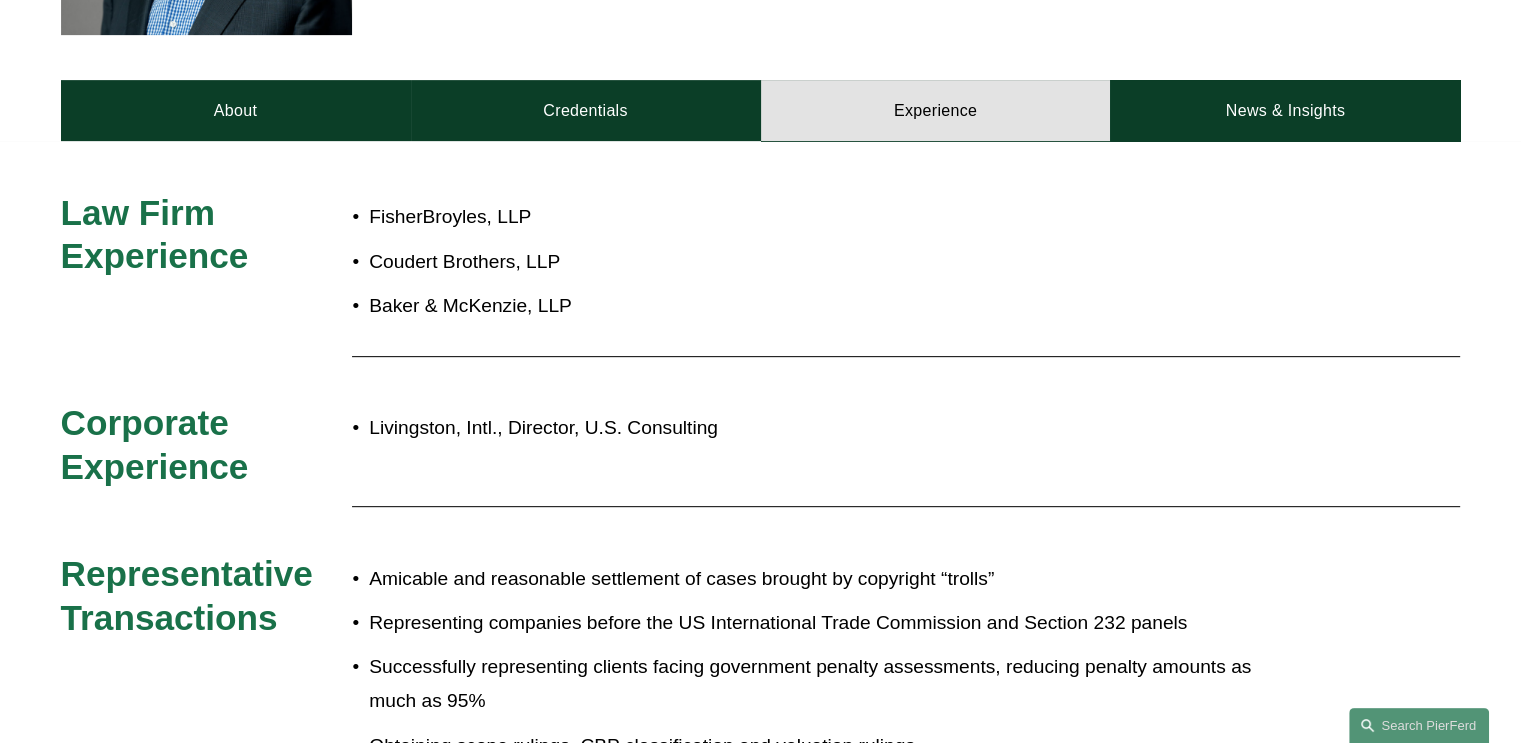 click on "Coudert Brothers, LLP" at bounding box center [827, 262] 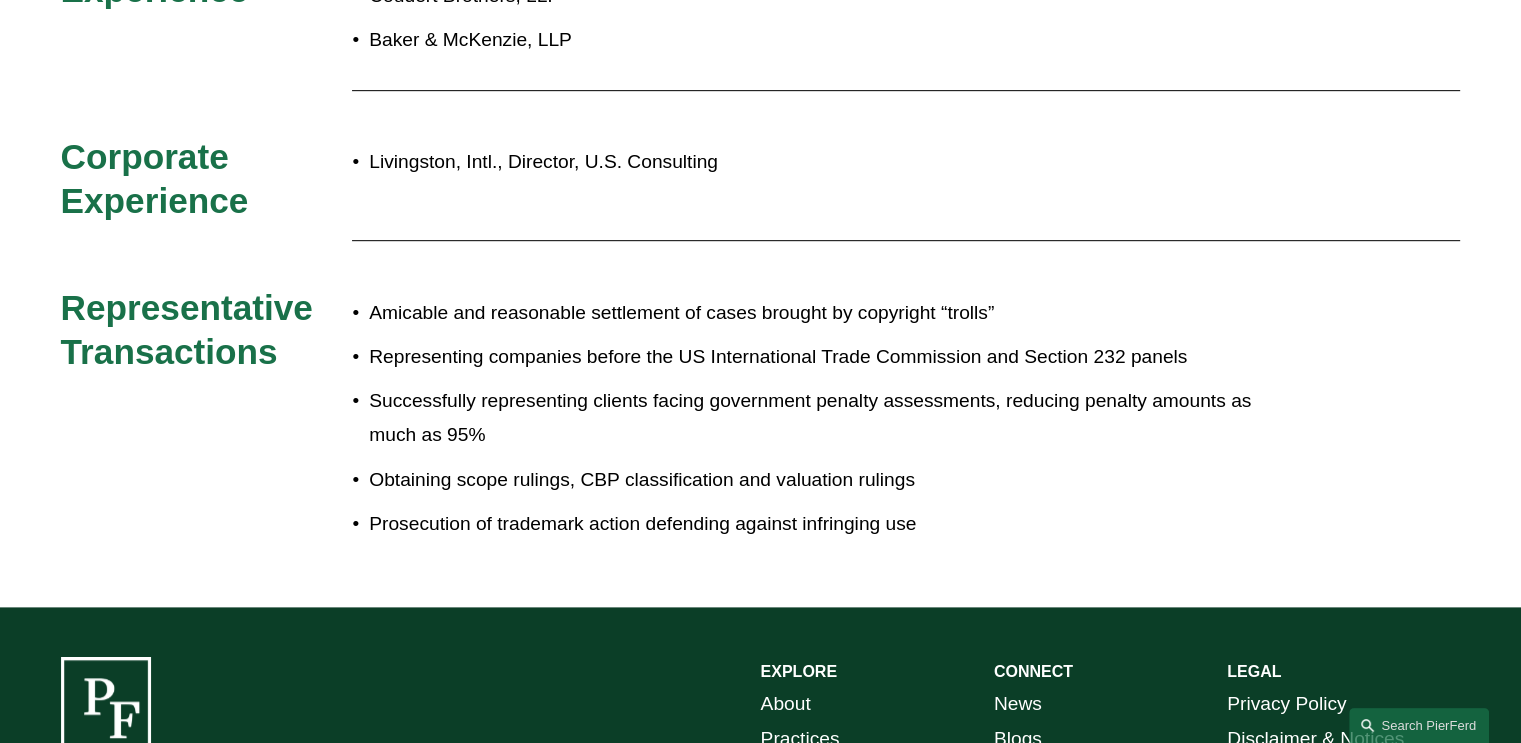 scroll, scrollTop: 0, scrollLeft: 0, axis: both 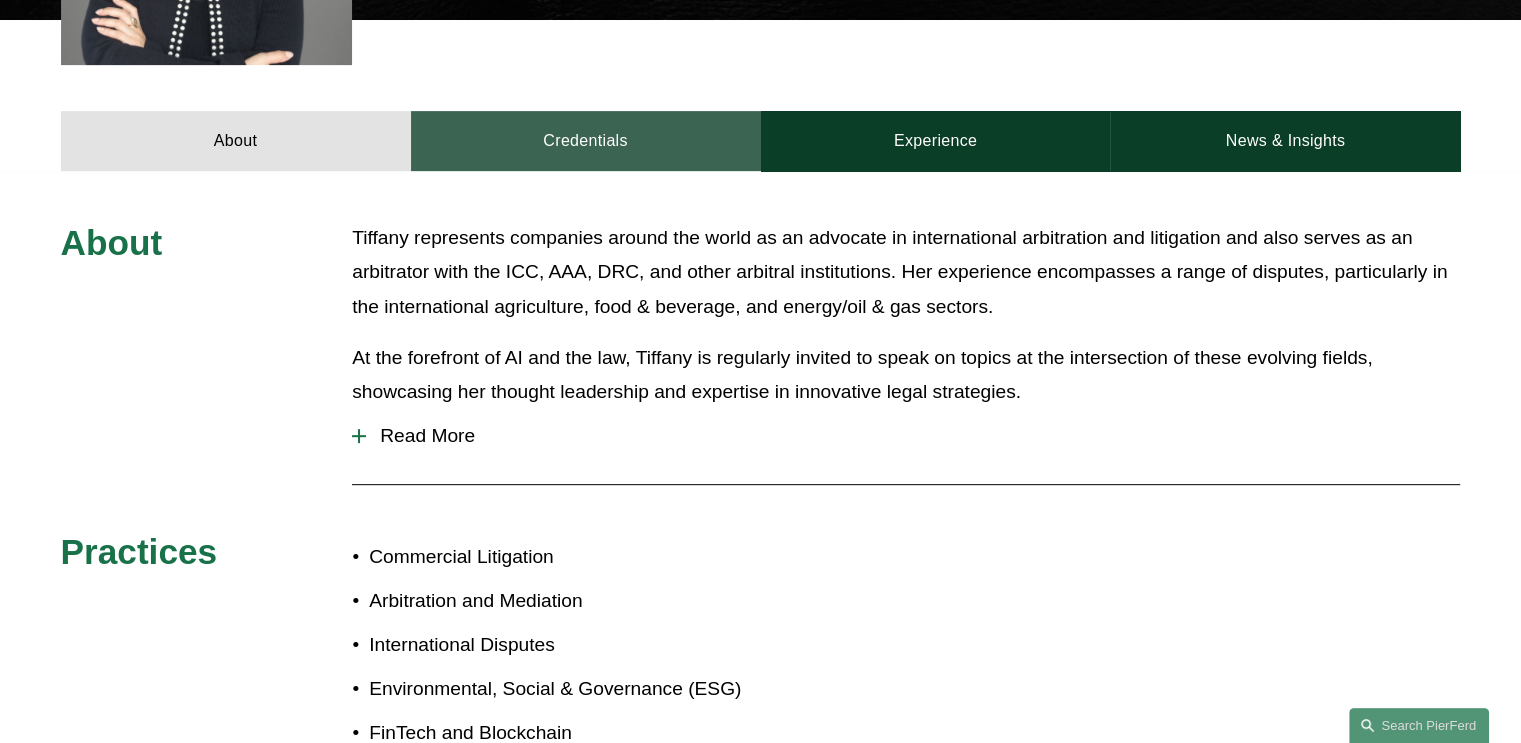 click on "Credentials" at bounding box center [586, 141] 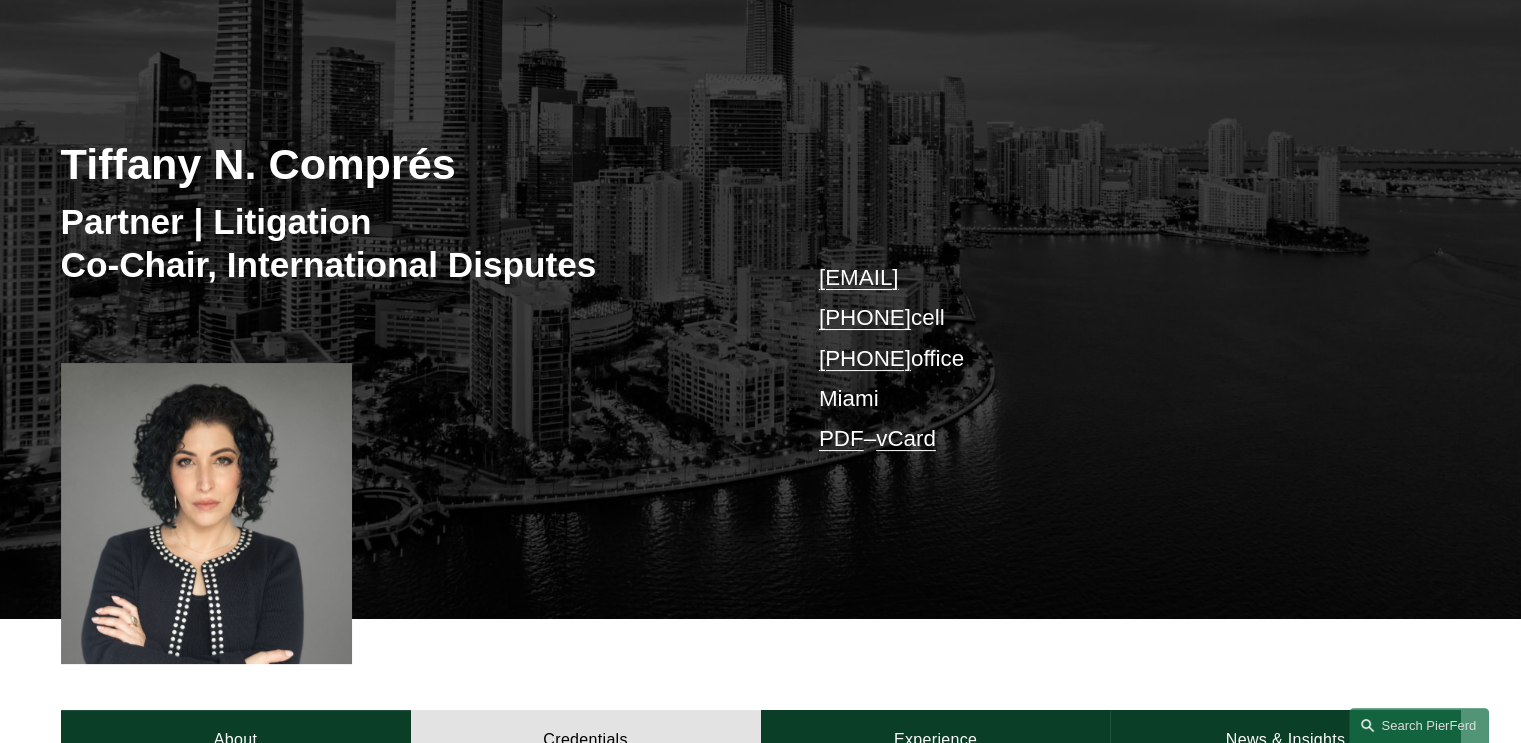 scroll, scrollTop: 0, scrollLeft: 0, axis: both 